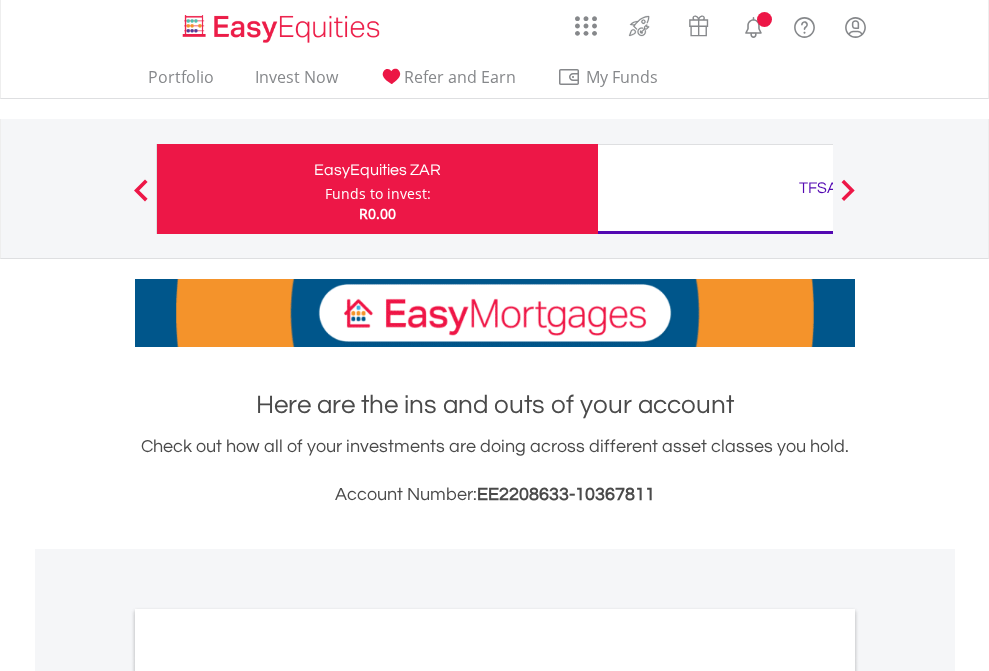 scroll, scrollTop: 0, scrollLeft: 0, axis: both 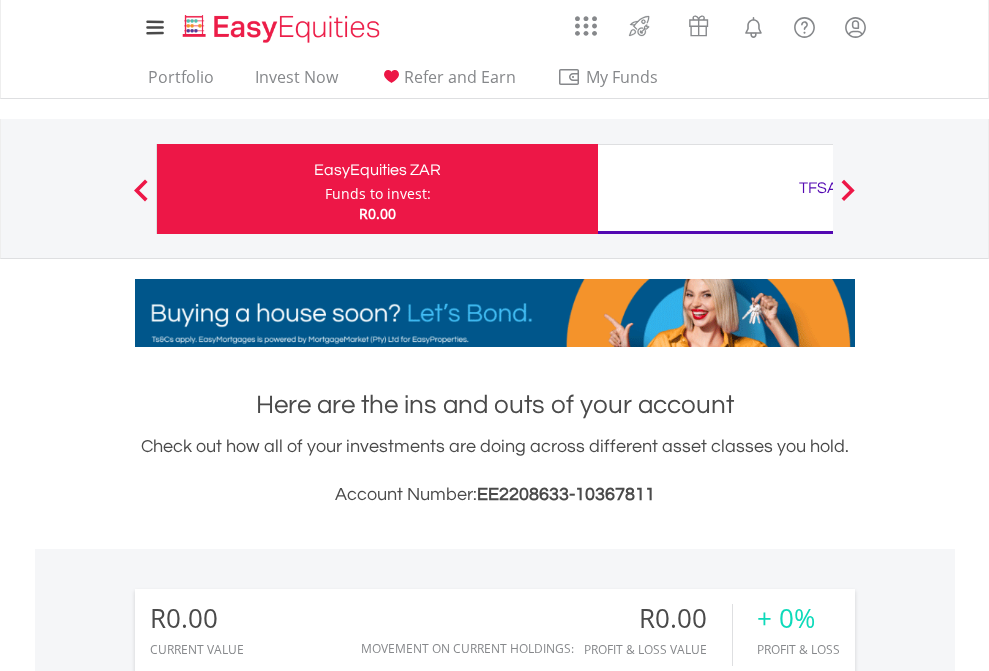 click on "Funds to invest:" at bounding box center (378, 194) 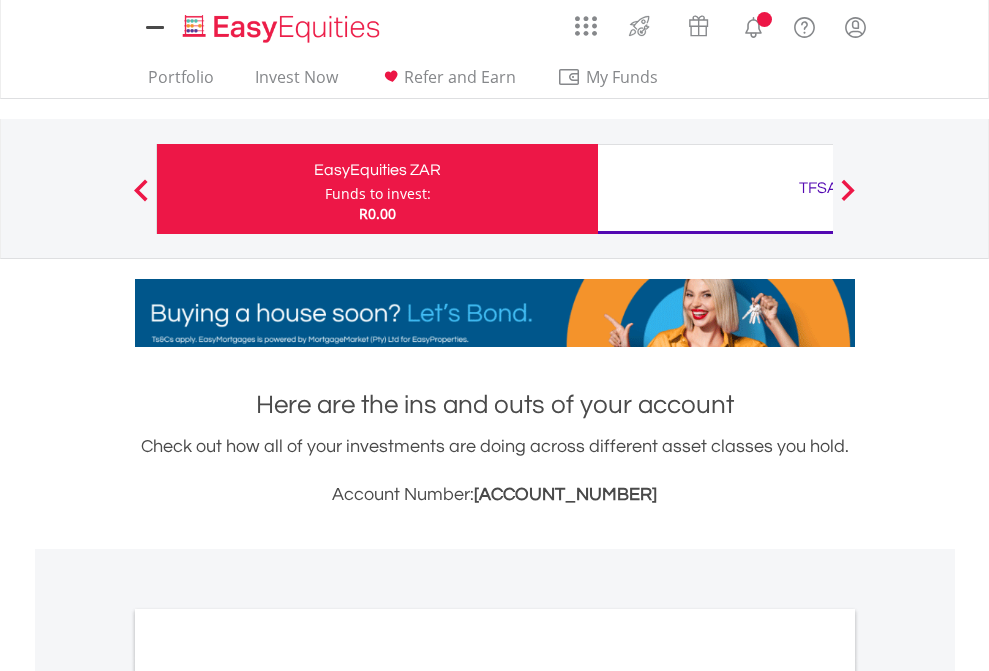 scroll, scrollTop: 0, scrollLeft: 0, axis: both 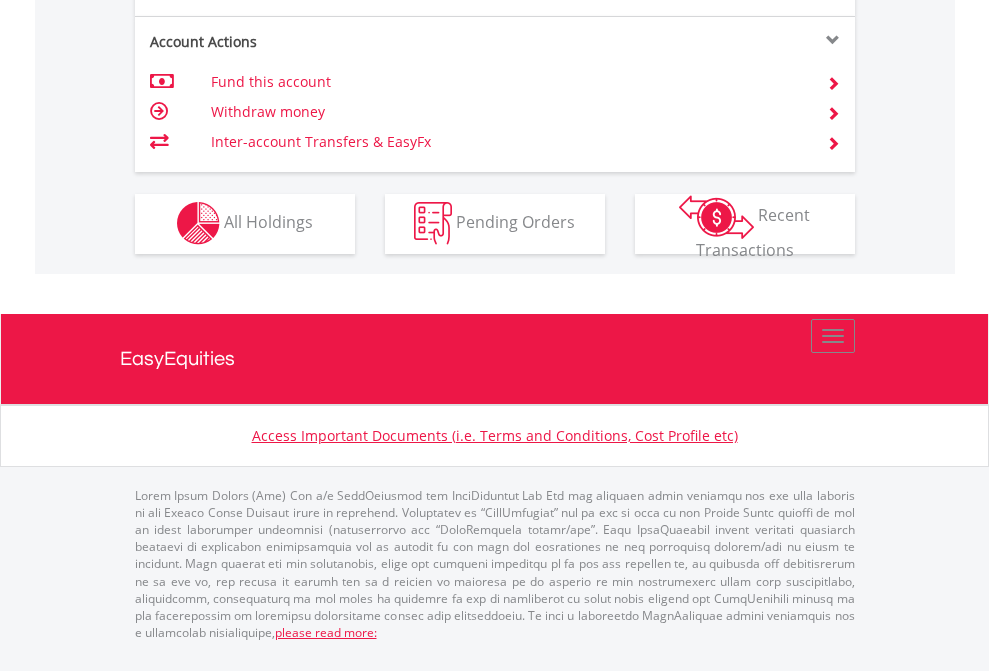 click on "Investment types" at bounding box center [706, -353] 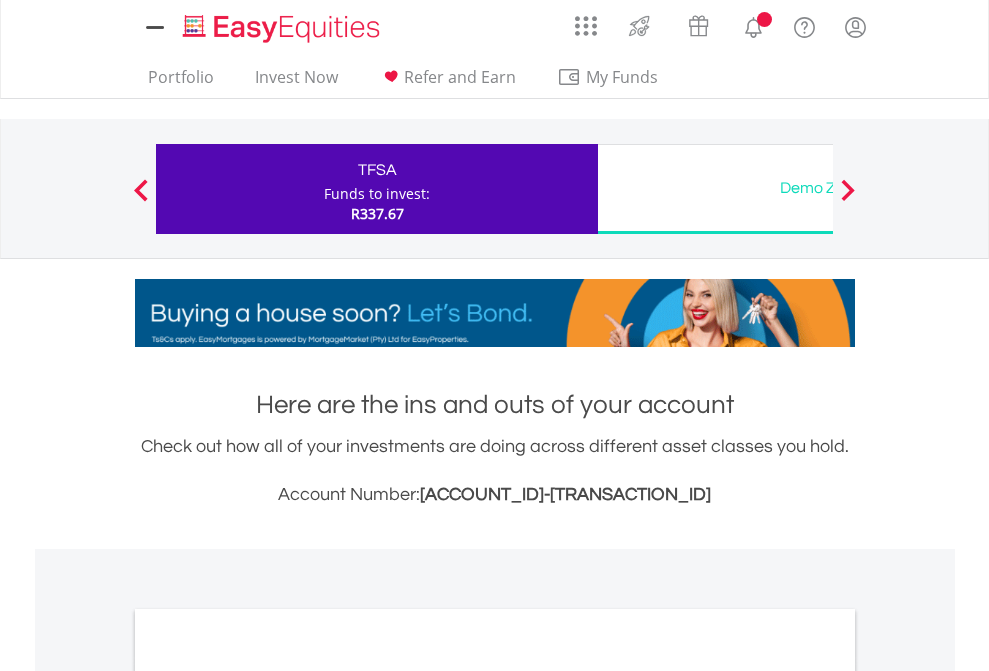scroll, scrollTop: 0, scrollLeft: 0, axis: both 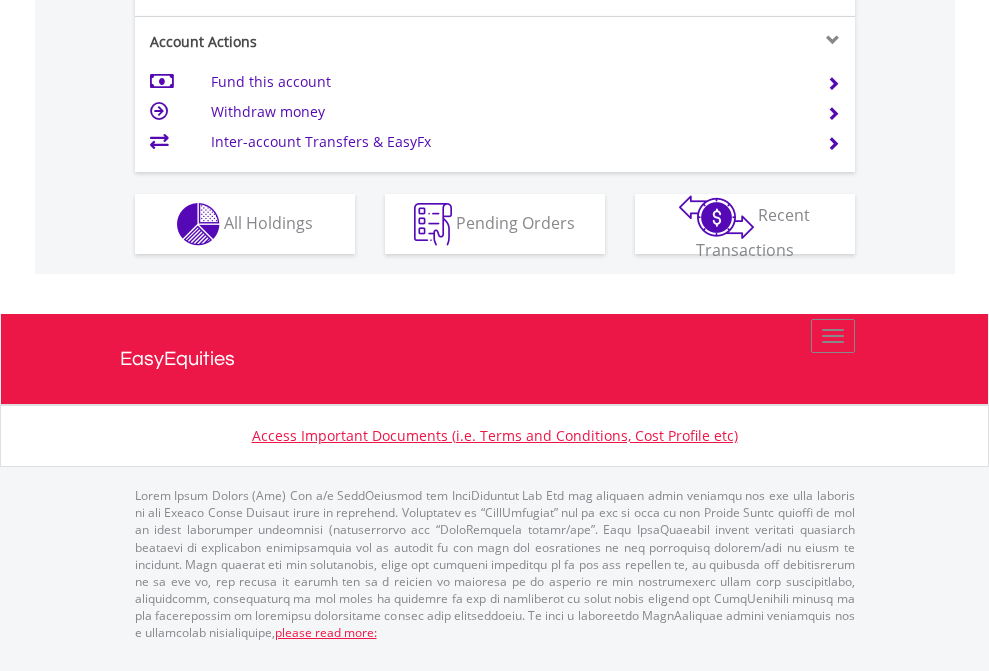 click on "Investment types" at bounding box center (706, -337) 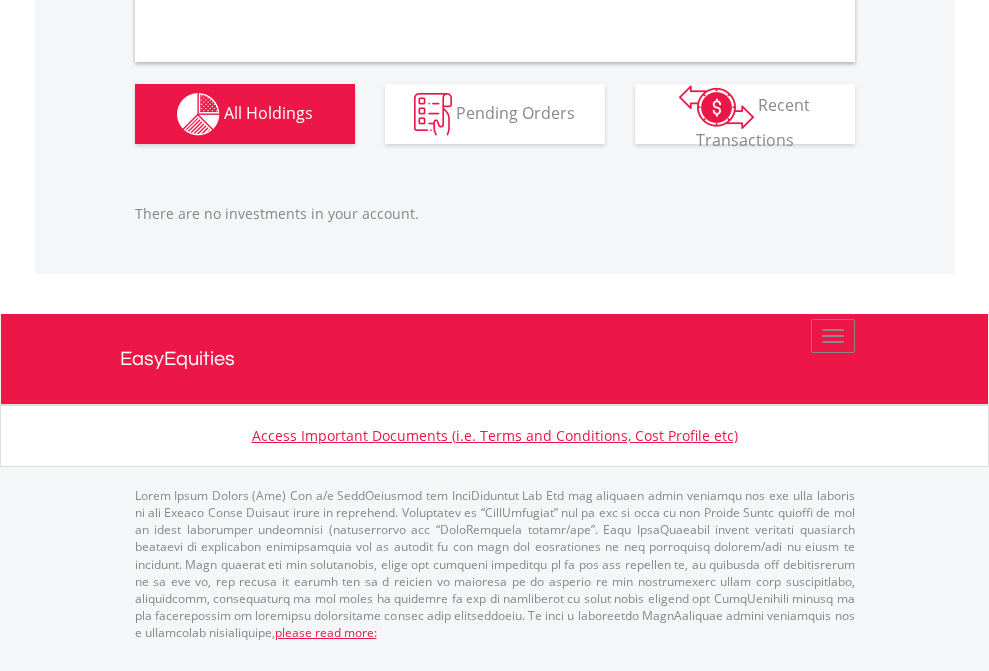 scroll, scrollTop: 1980, scrollLeft: 0, axis: vertical 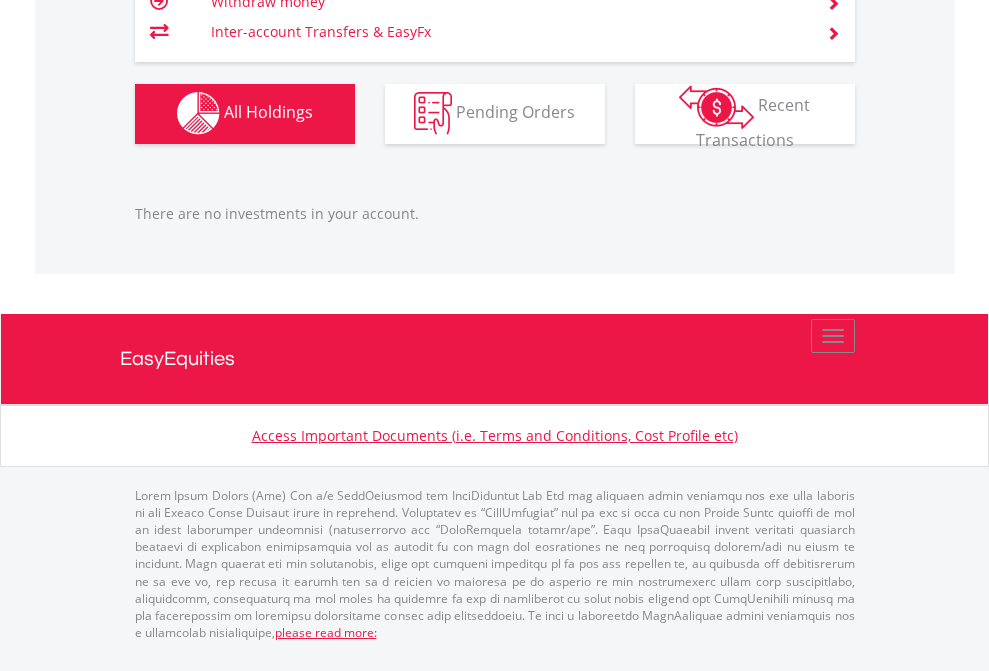 click on "TFSA" at bounding box center [818, -1142] 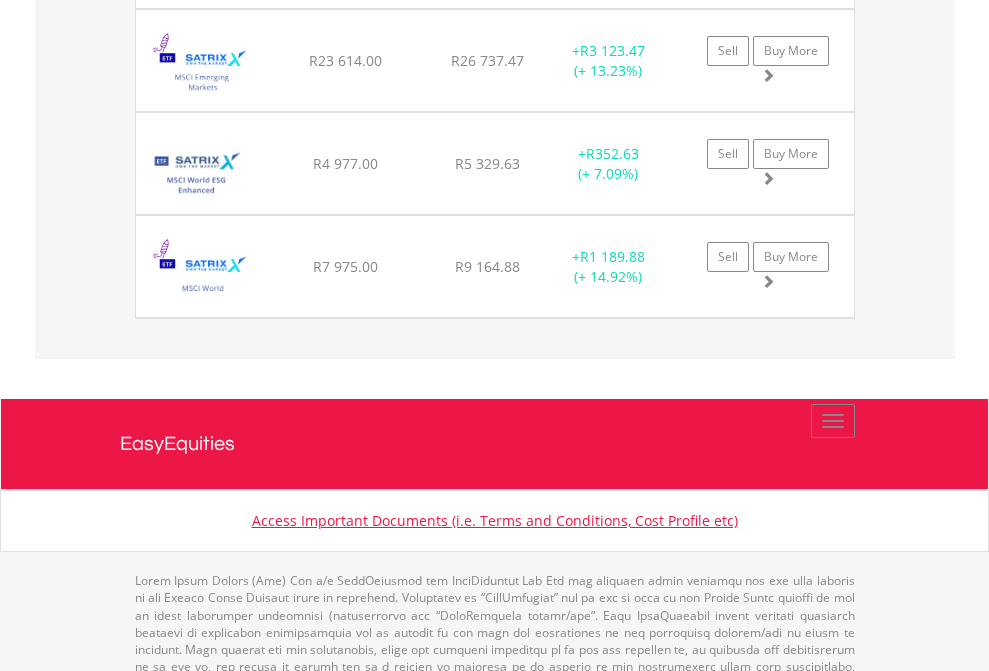scroll, scrollTop: 2305, scrollLeft: 0, axis: vertical 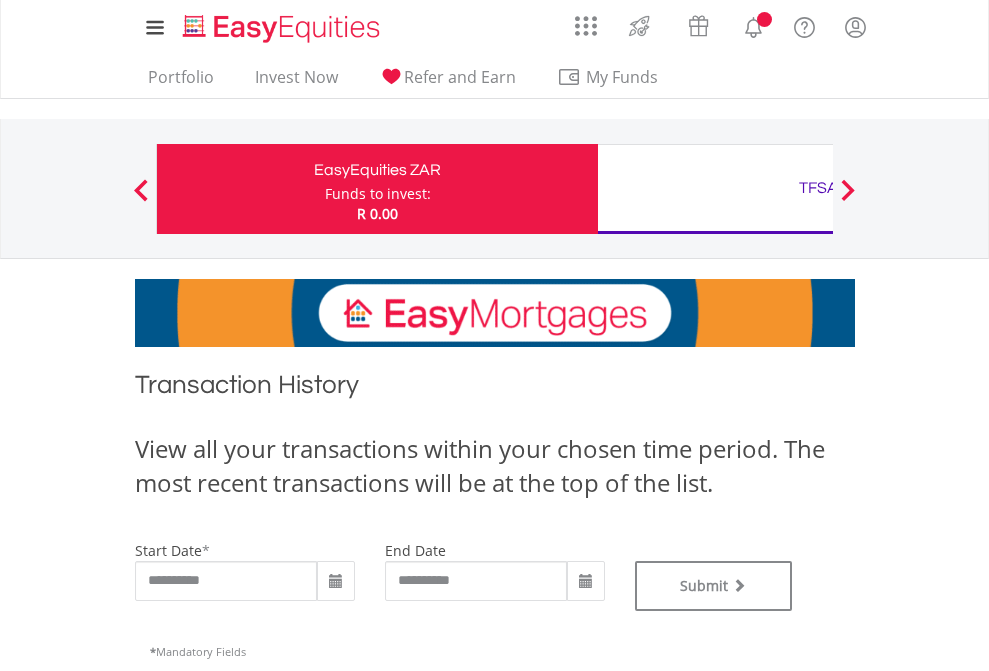 type on "**********" 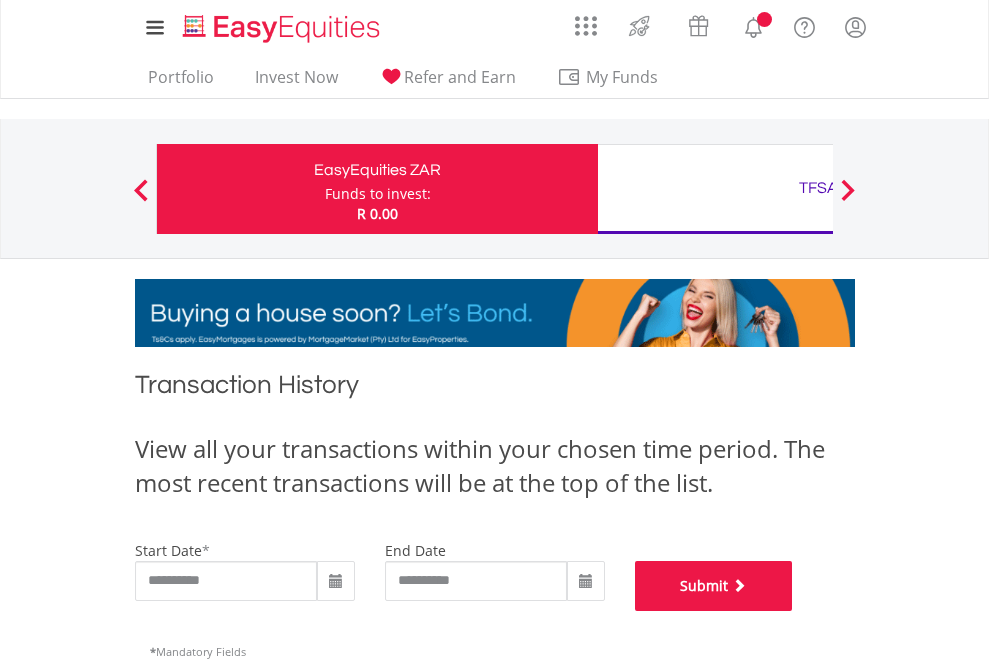 click on "Submit" at bounding box center [714, 586] 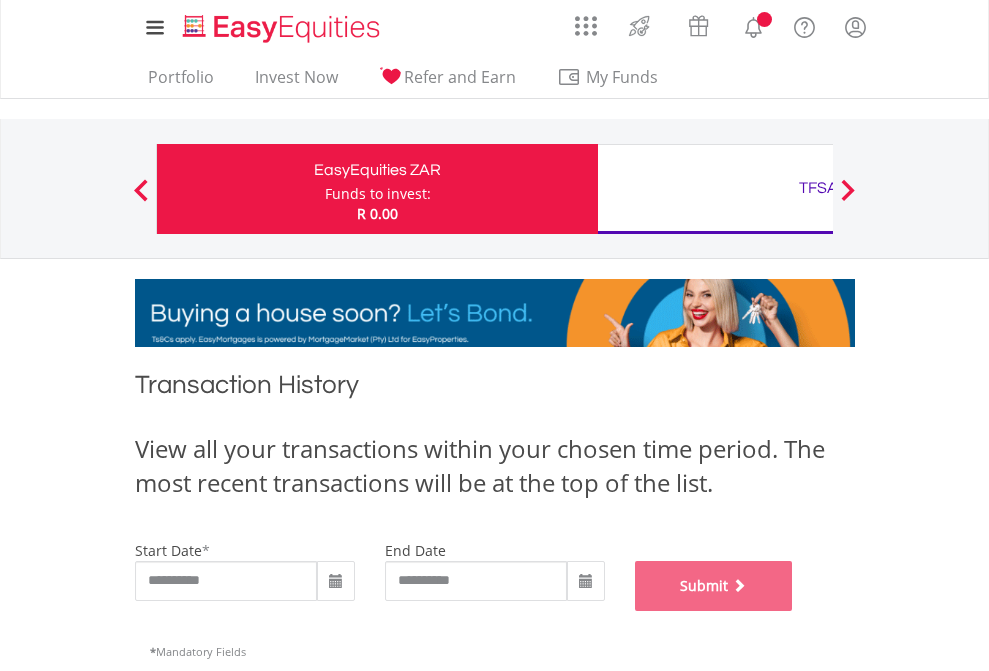 scroll, scrollTop: 811, scrollLeft: 0, axis: vertical 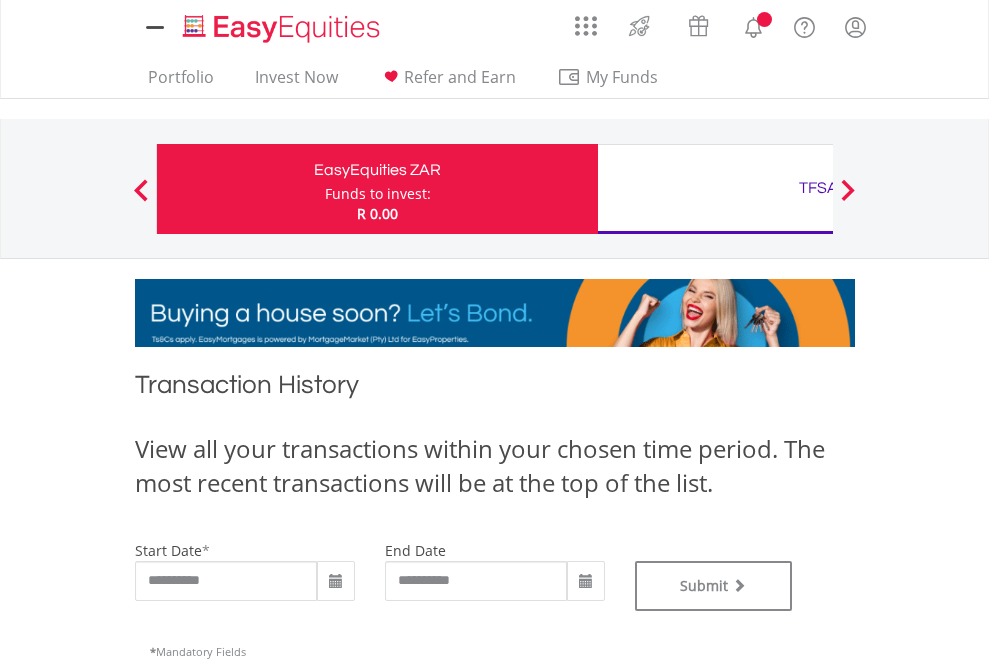 click on "TFSA" at bounding box center (818, 188) 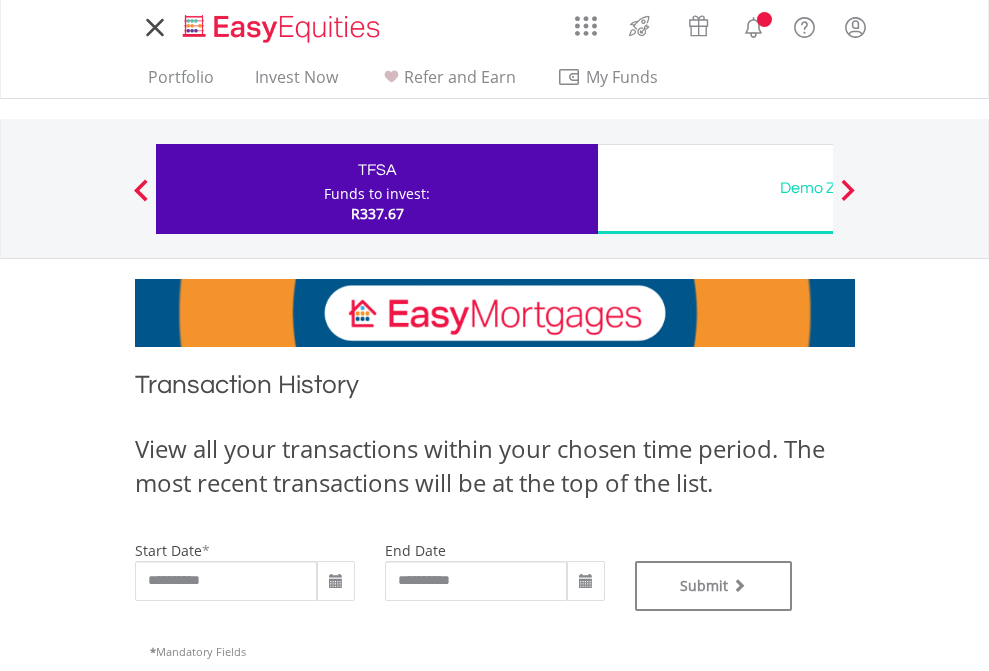 scroll, scrollTop: 0, scrollLeft: 0, axis: both 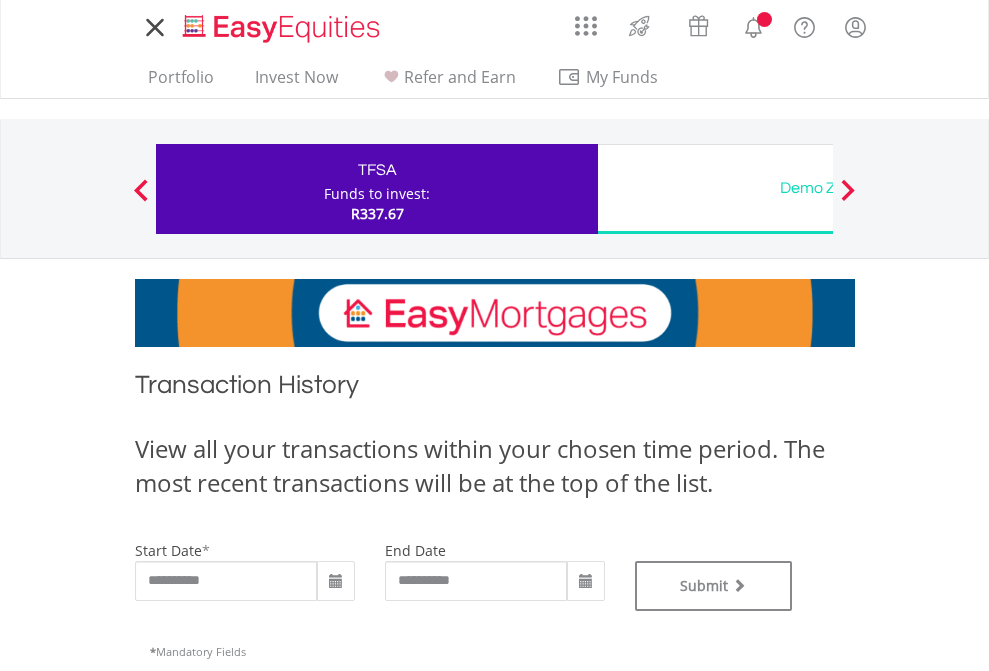 type on "**********" 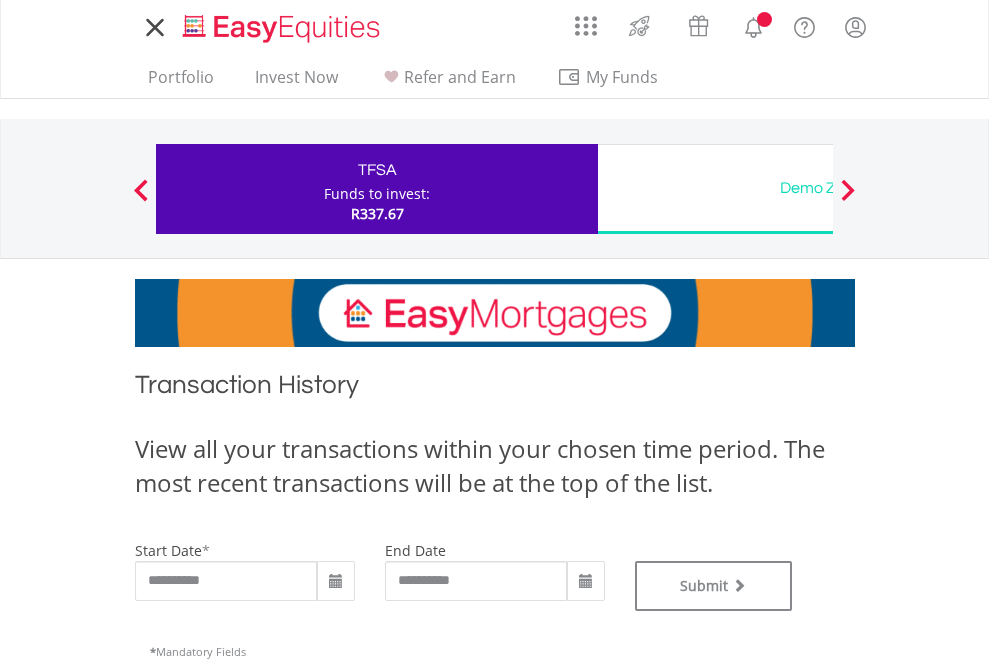 type on "**********" 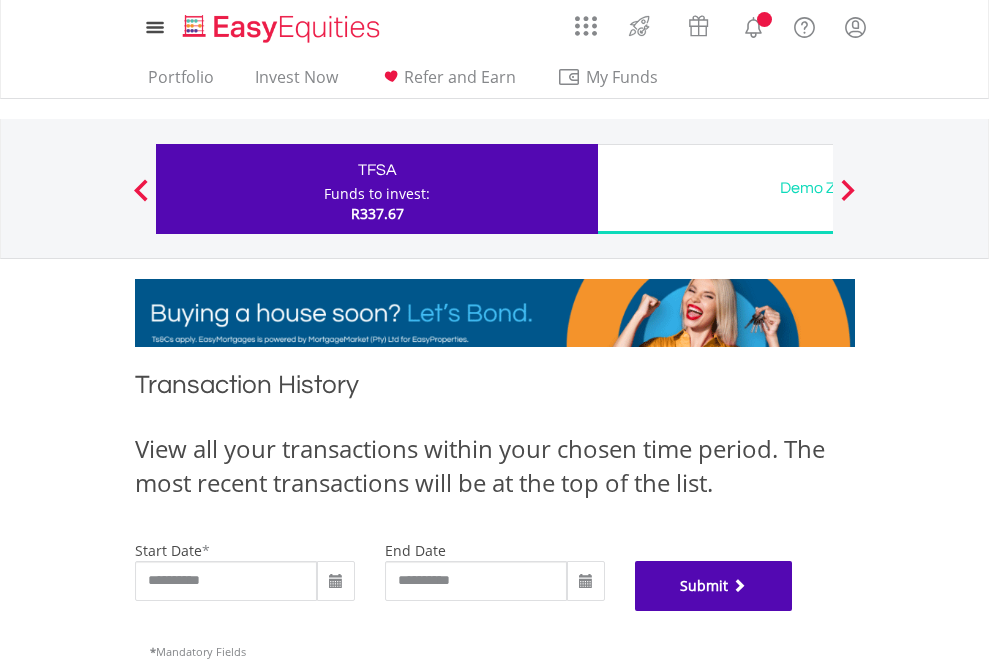 click on "Submit" at bounding box center (714, 586) 